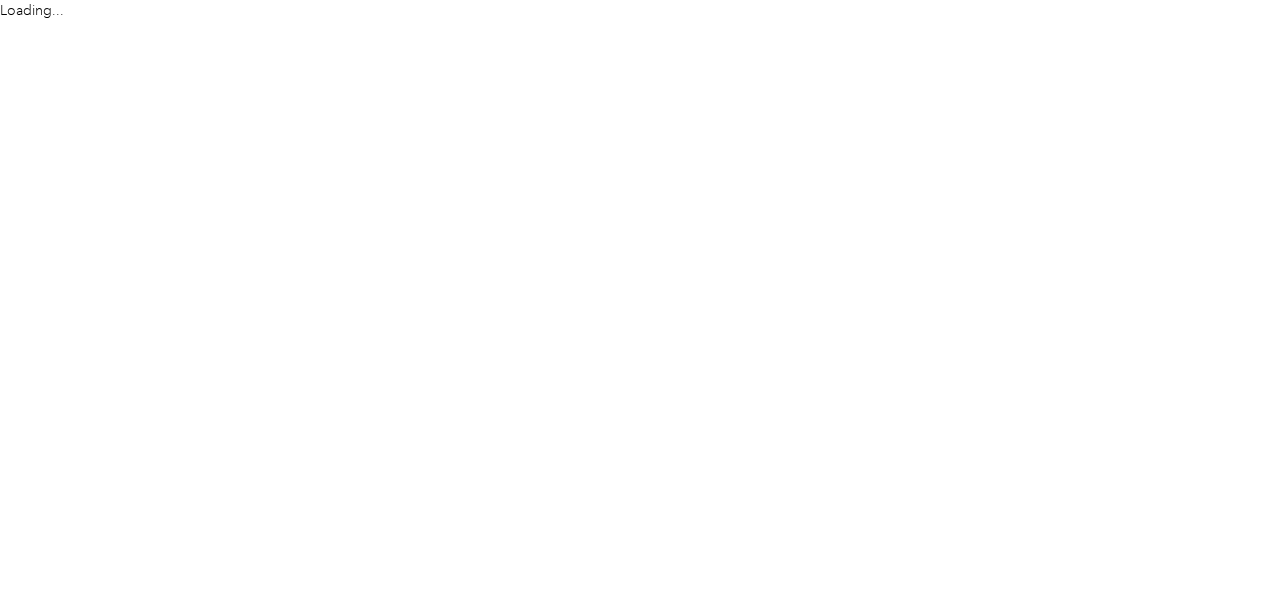 scroll, scrollTop: 0, scrollLeft: 0, axis: both 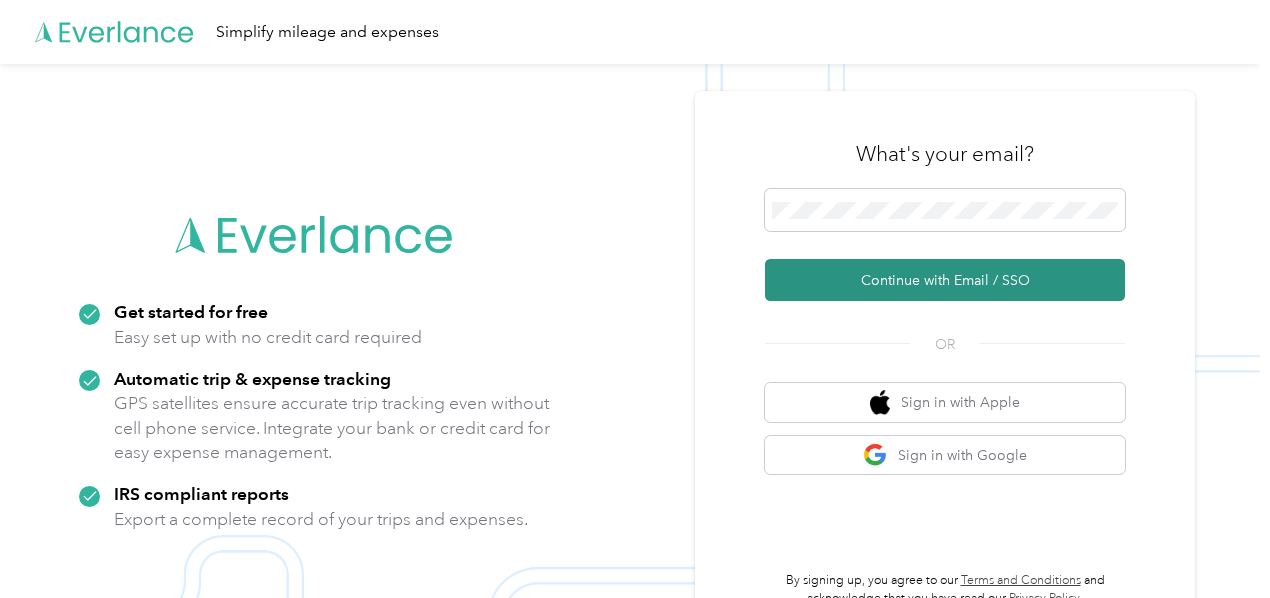 click on "Continue with Email / SSO" at bounding box center (945, 280) 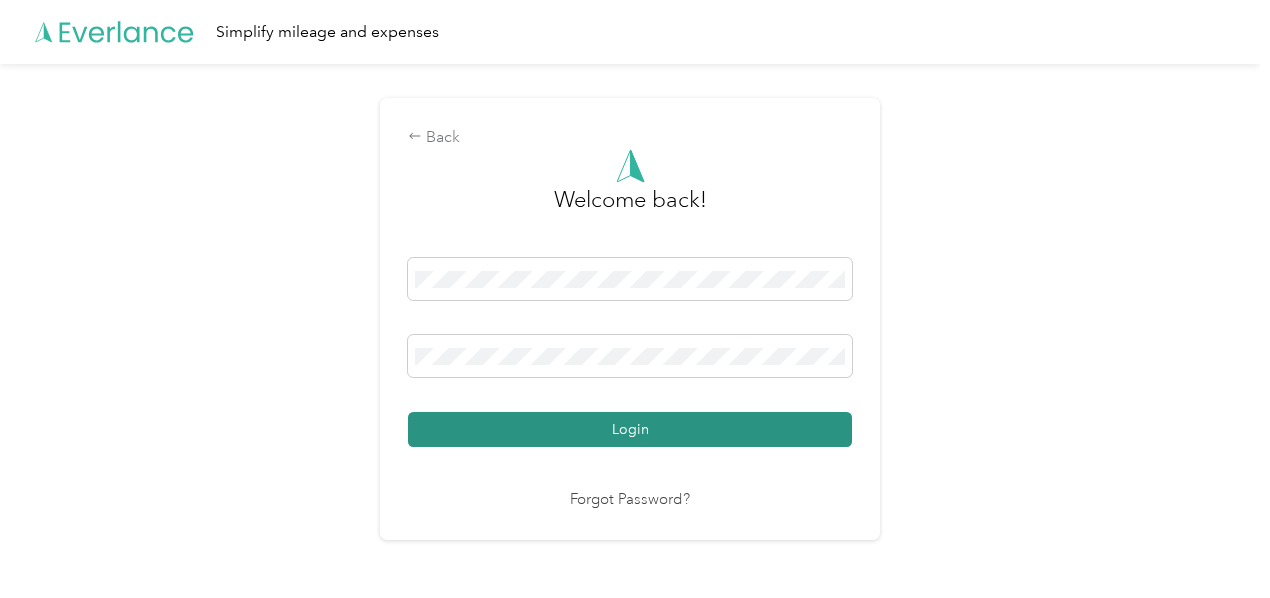 click on "Login" at bounding box center (630, 429) 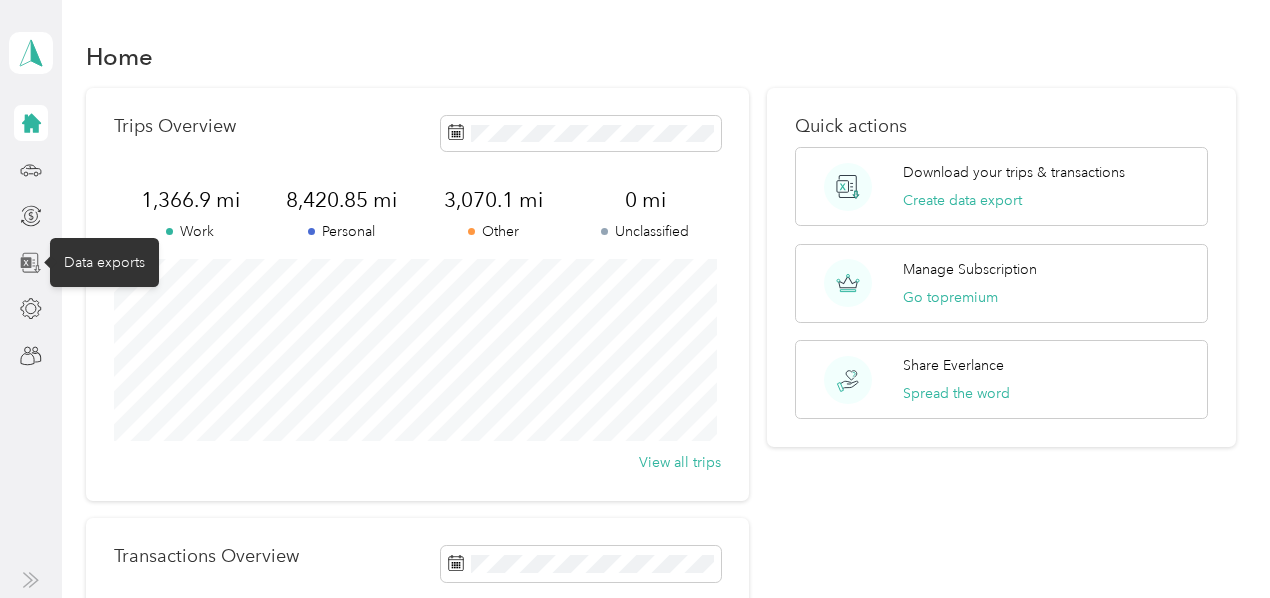 click 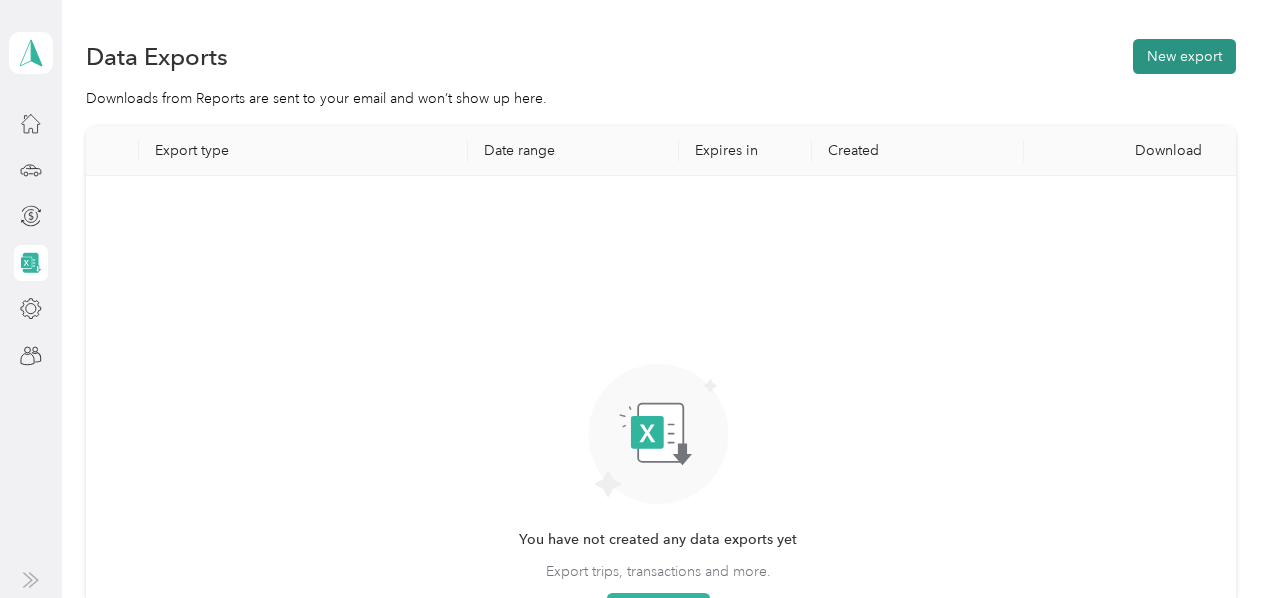 click on "New export" at bounding box center (1184, 56) 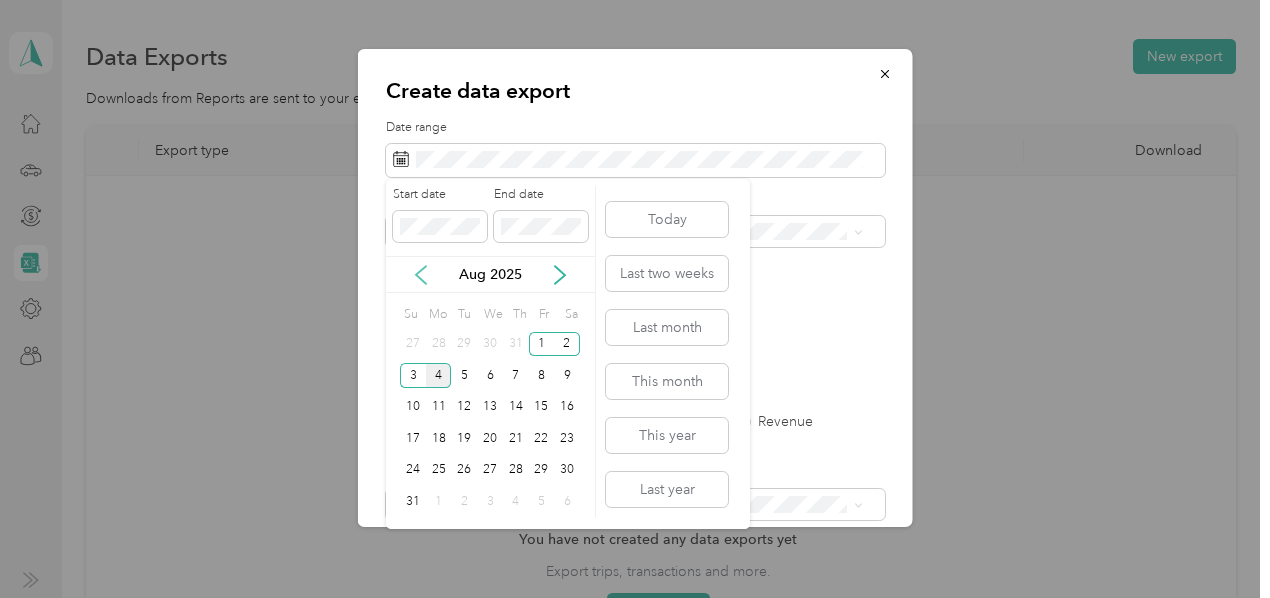 click 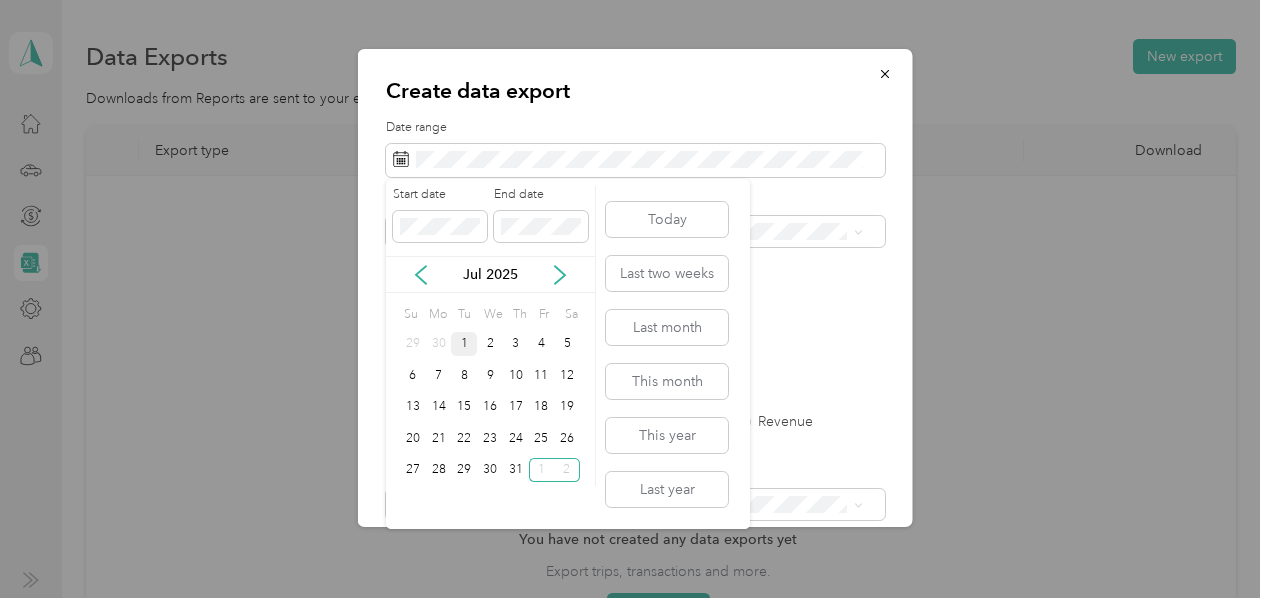 click on "1" at bounding box center [464, 344] 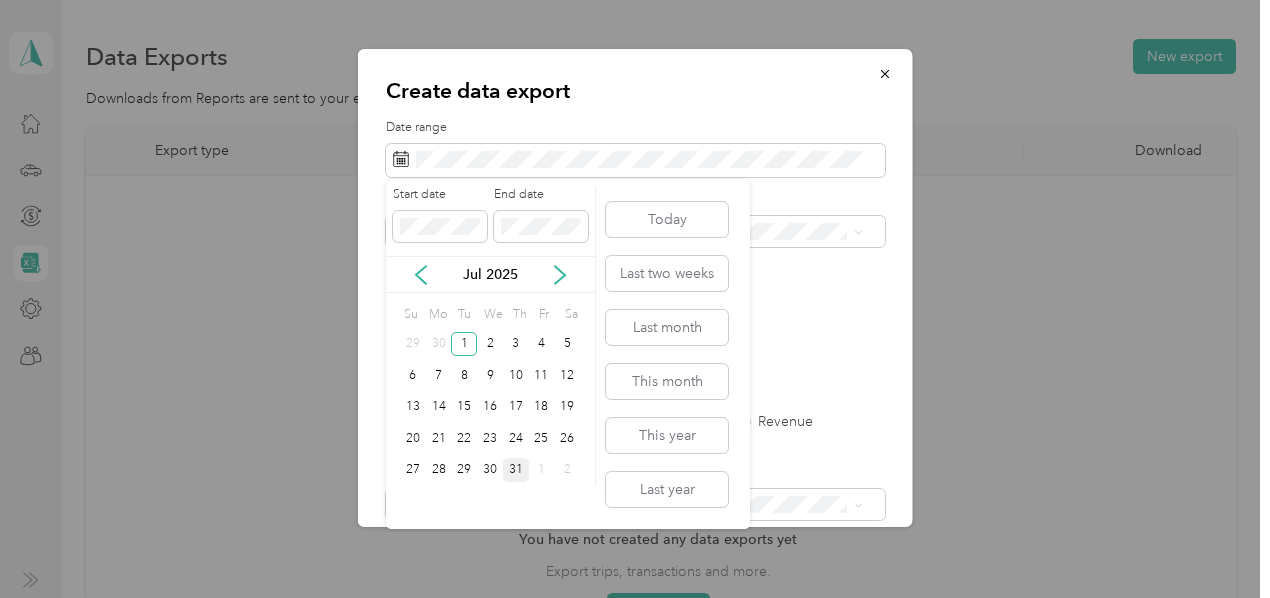 click on "31" at bounding box center (516, 470) 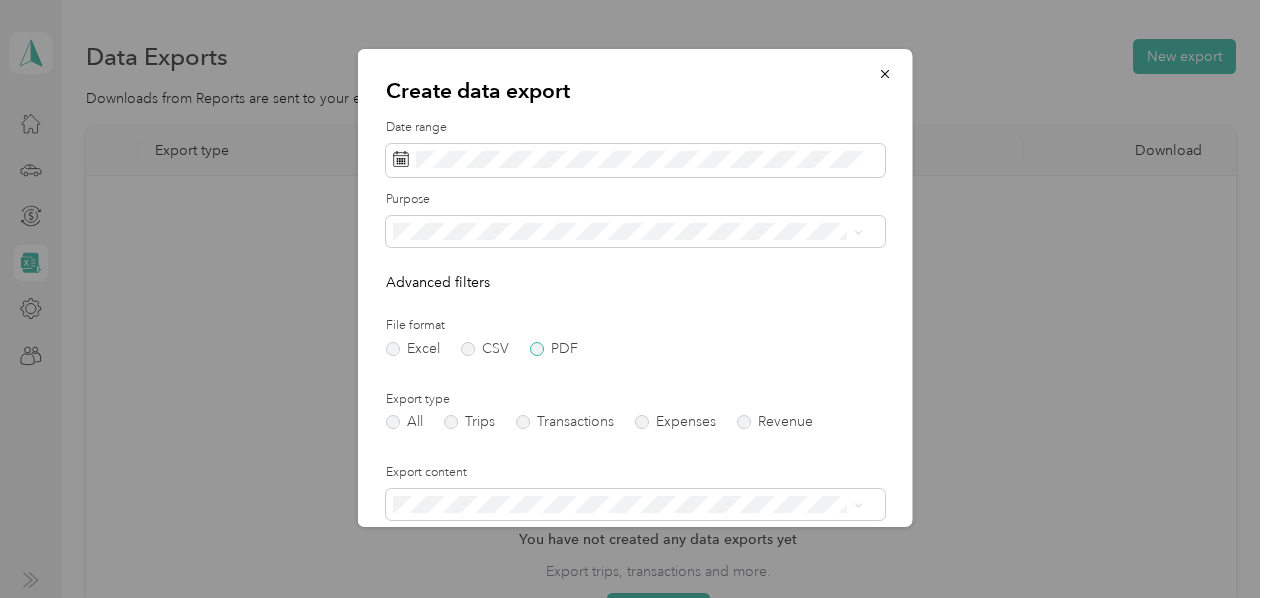 click on "PDF" at bounding box center [554, 349] 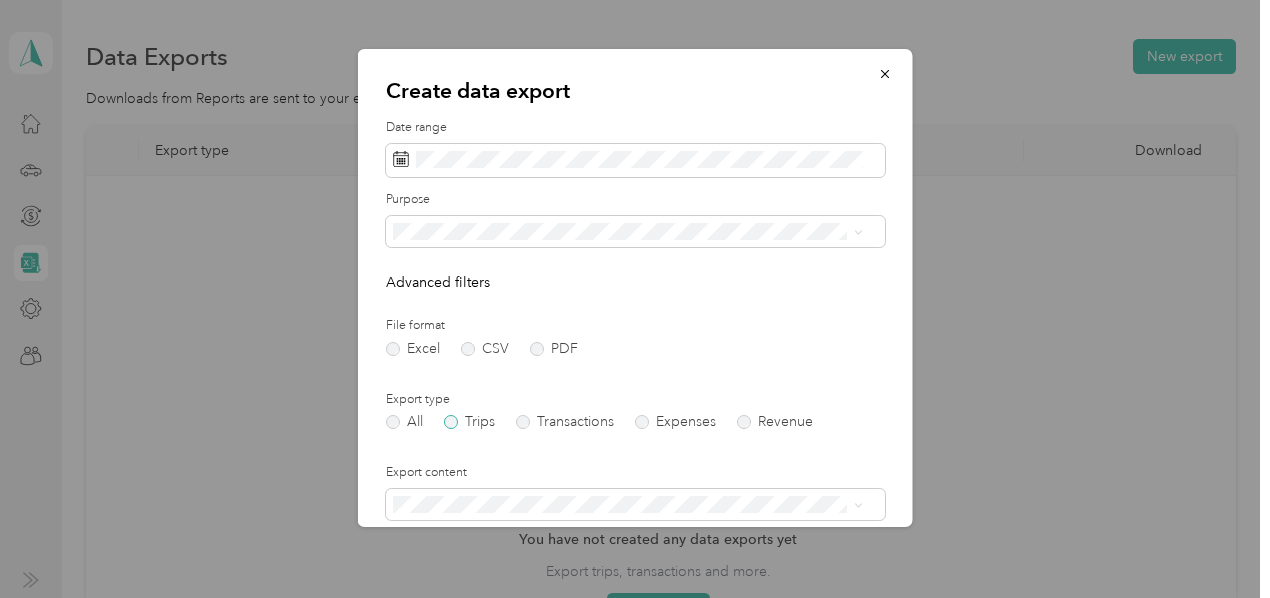 click on "Trips" at bounding box center (469, 422) 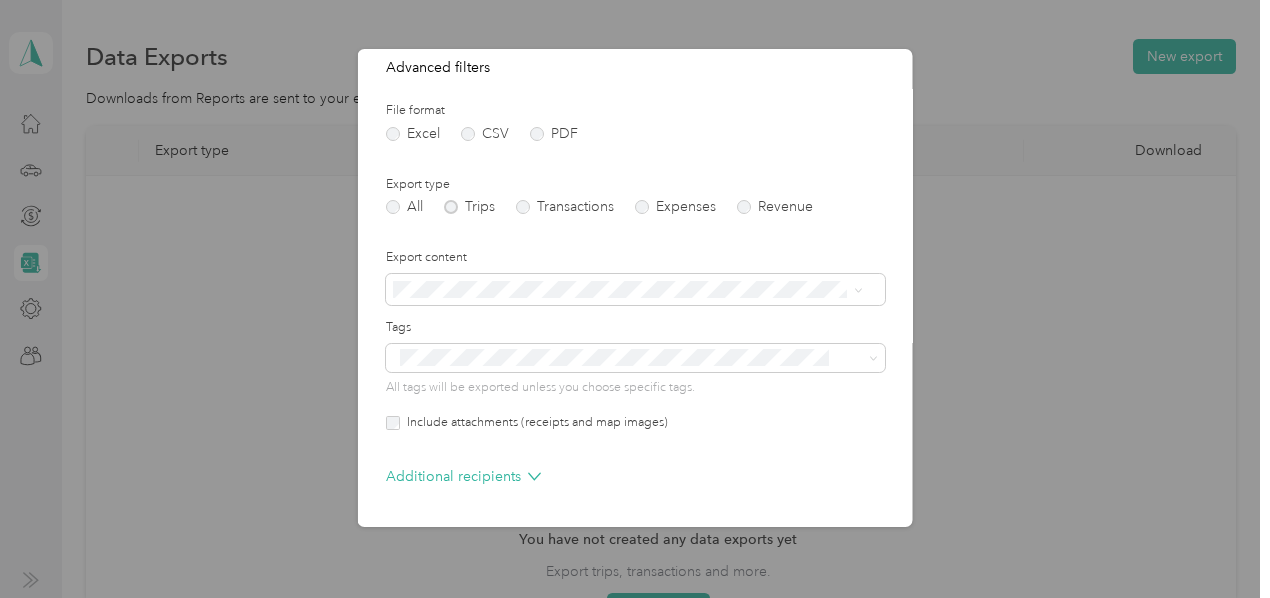 scroll, scrollTop: 184, scrollLeft: 0, axis: vertical 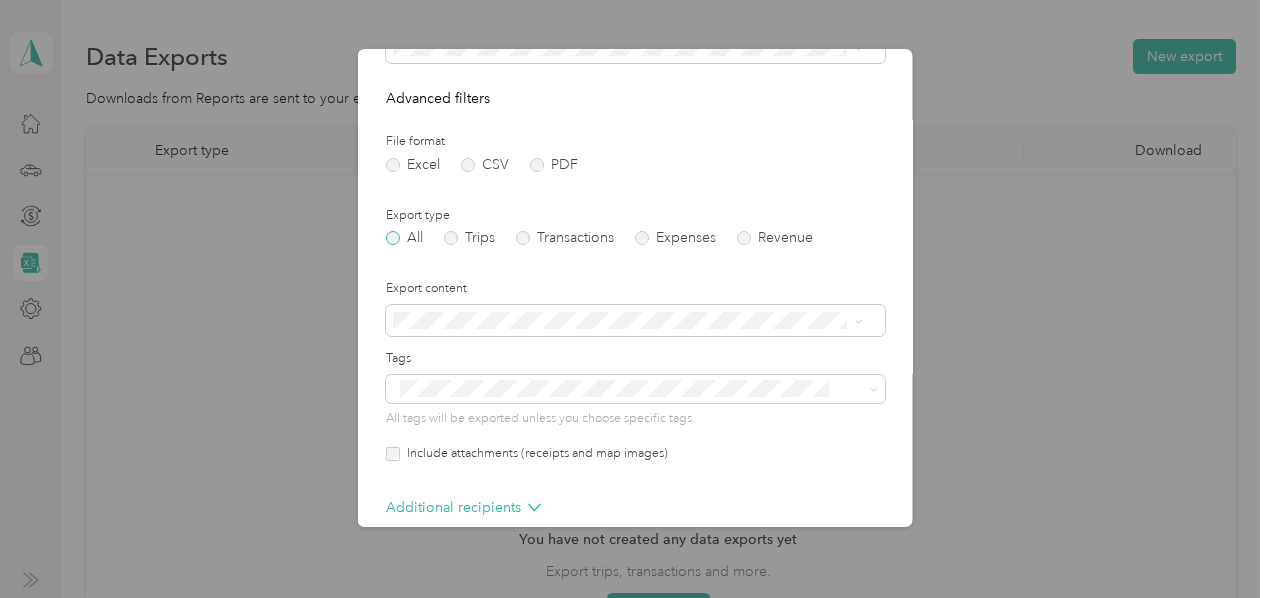 click on "All" at bounding box center (404, 238) 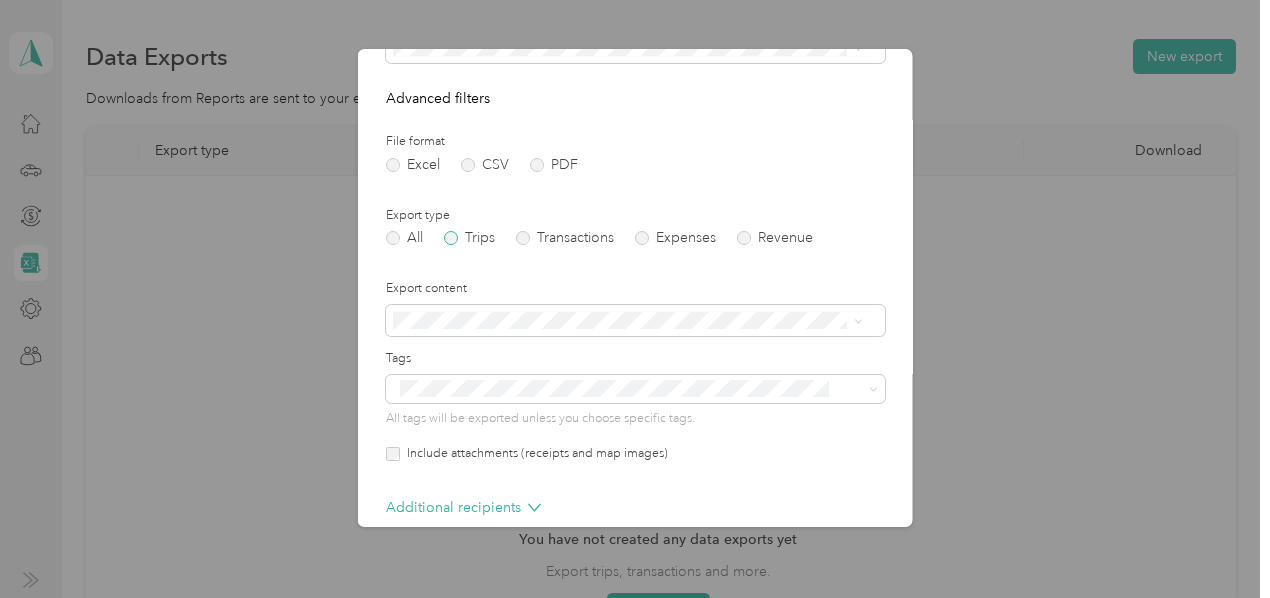 click on "Trips" at bounding box center [469, 238] 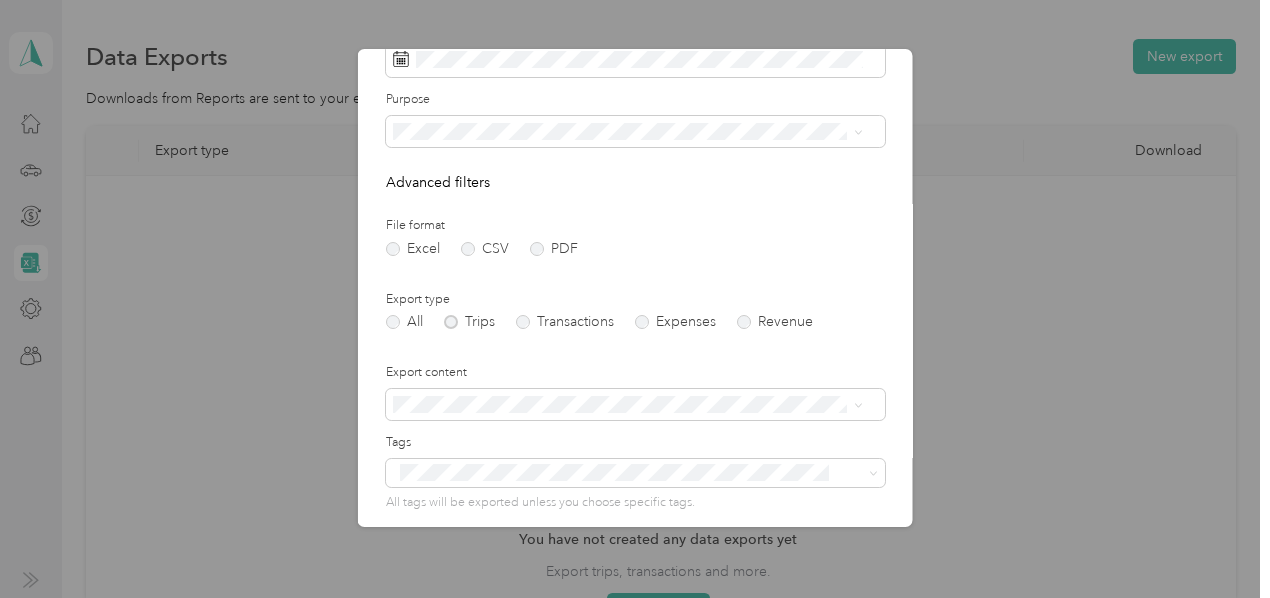 scroll, scrollTop: 0, scrollLeft: 0, axis: both 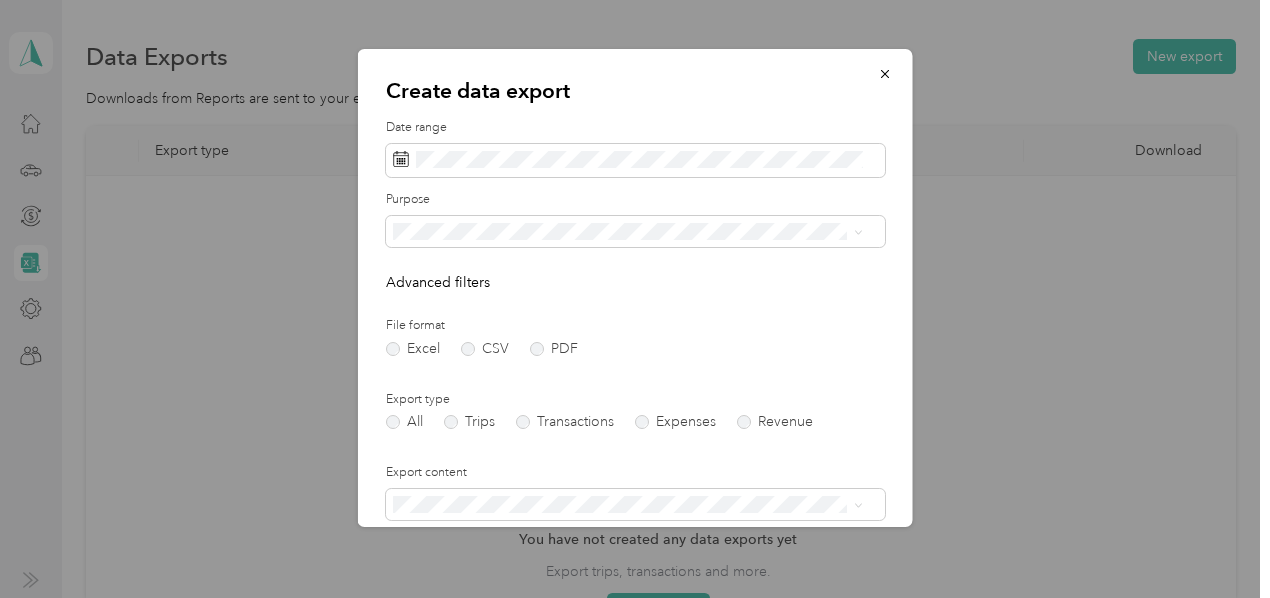 click on "Work" at bounding box center (417, 292) 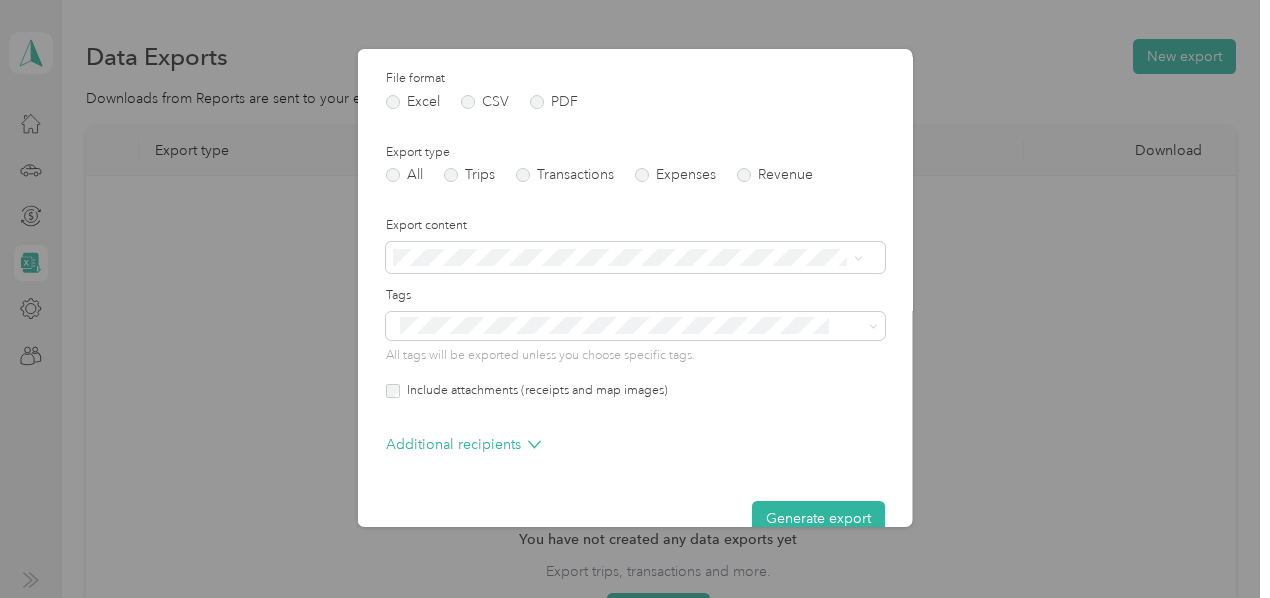 scroll, scrollTop: 283, scrollLeft: 0, axis: vertical 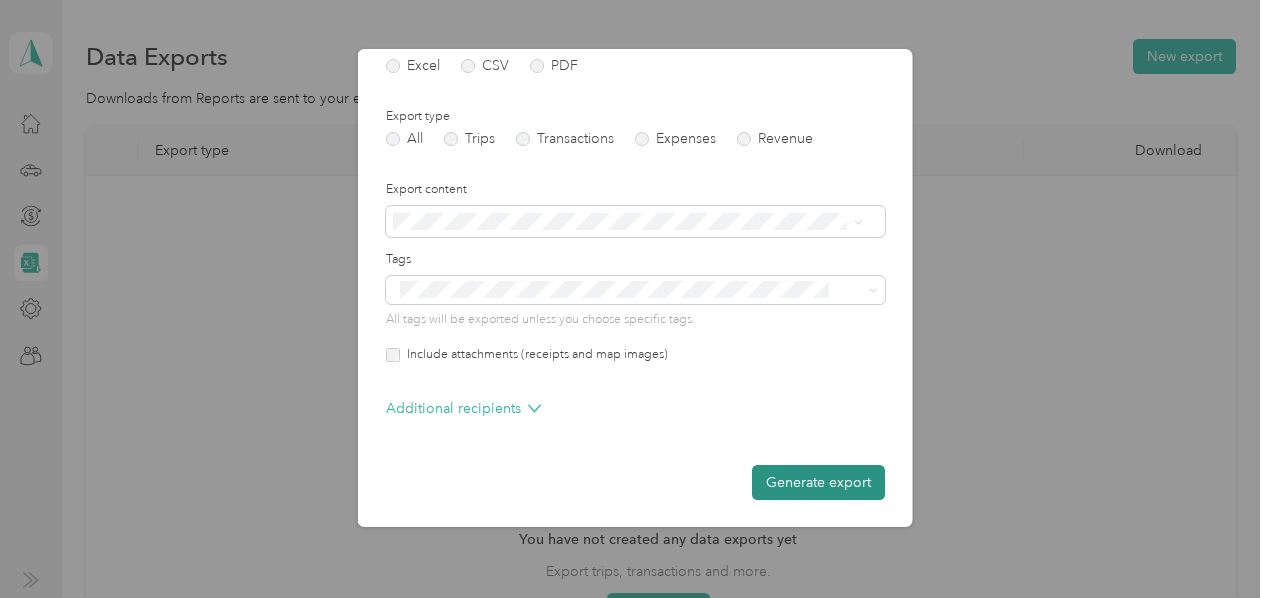 click on "Generate export" at bounding box center [818, 482] 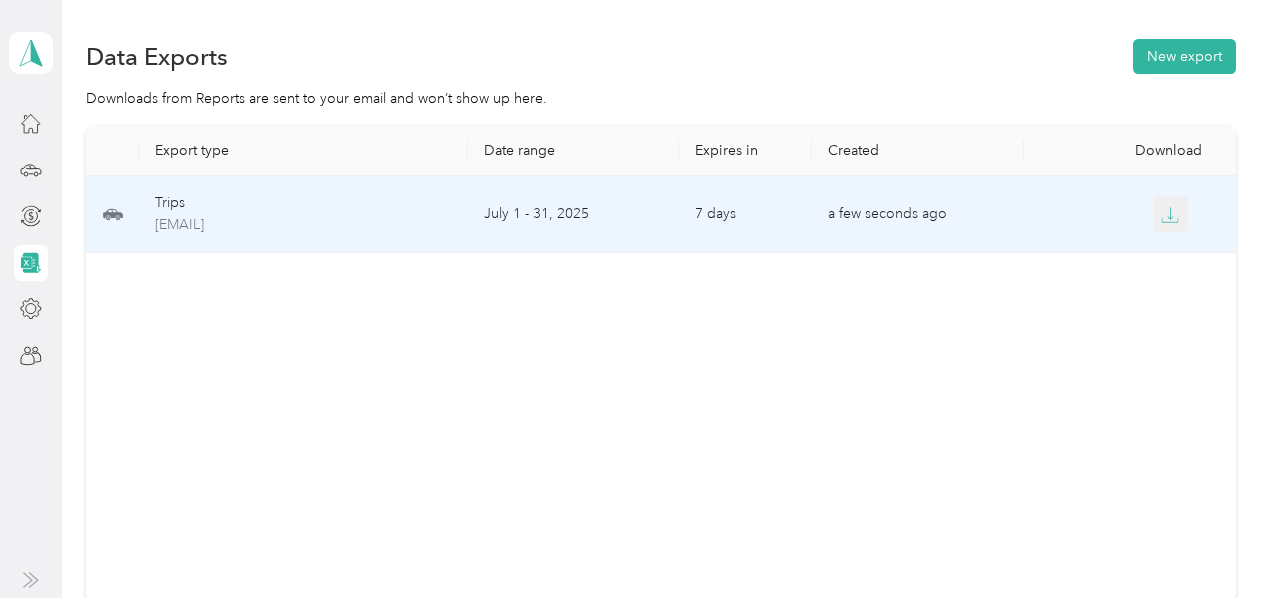 click 